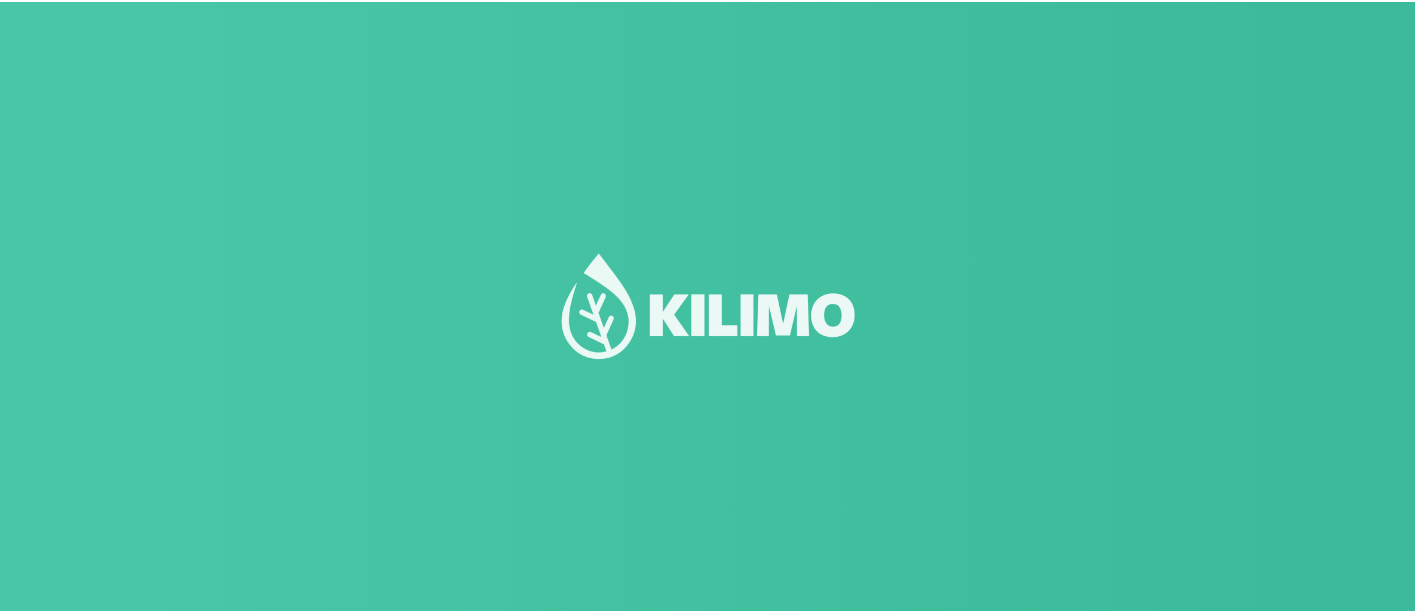 scroll, scrollTop: 0, scrollLeft: 0, axis: both 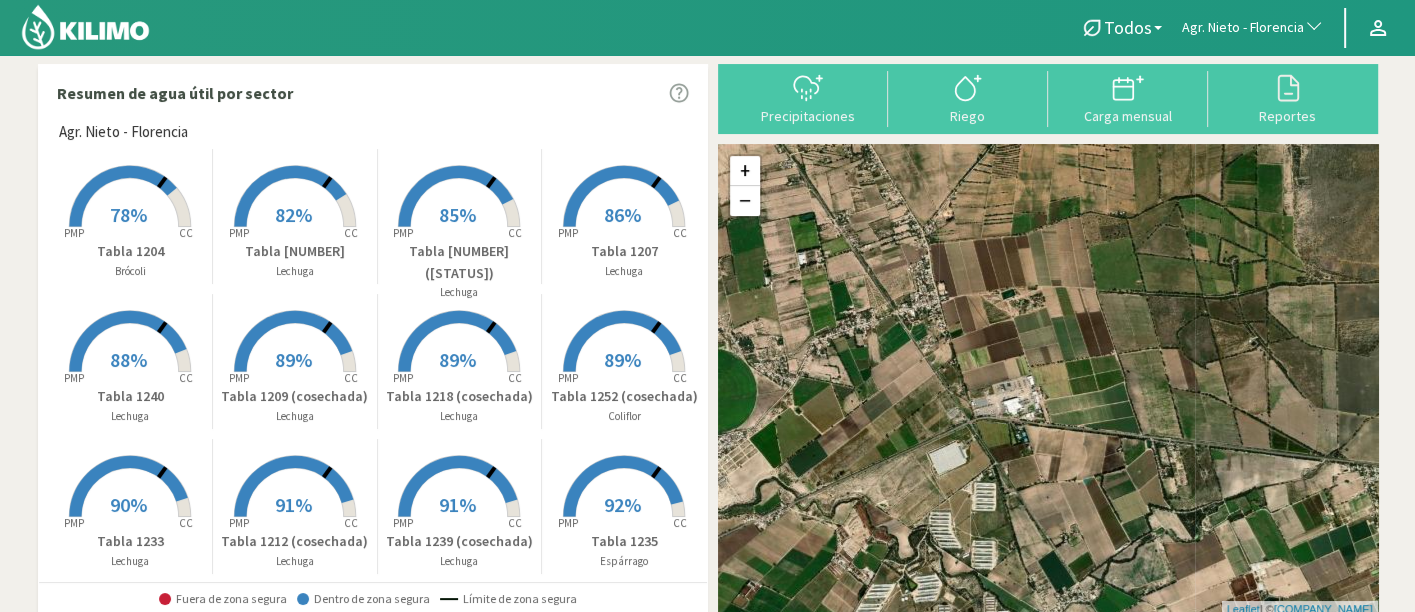 click on "Agr. Nieto - Florencia" at bounding box center (1243, 28) 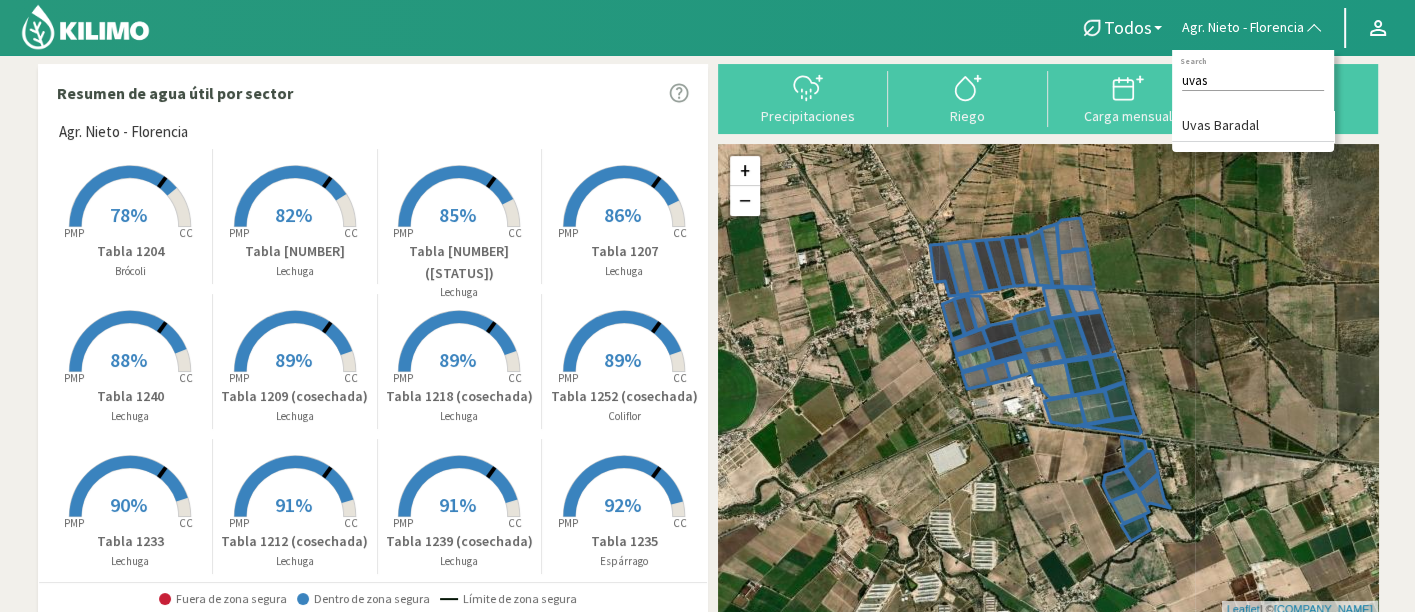 type on "uvas" 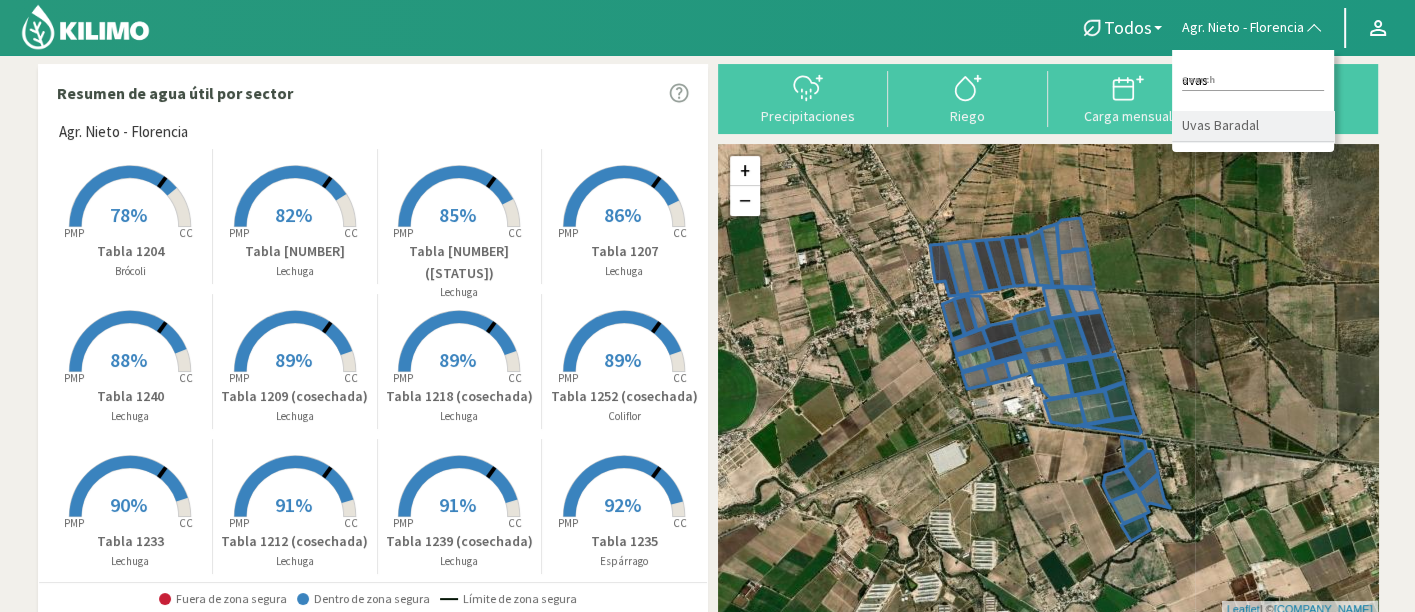 type 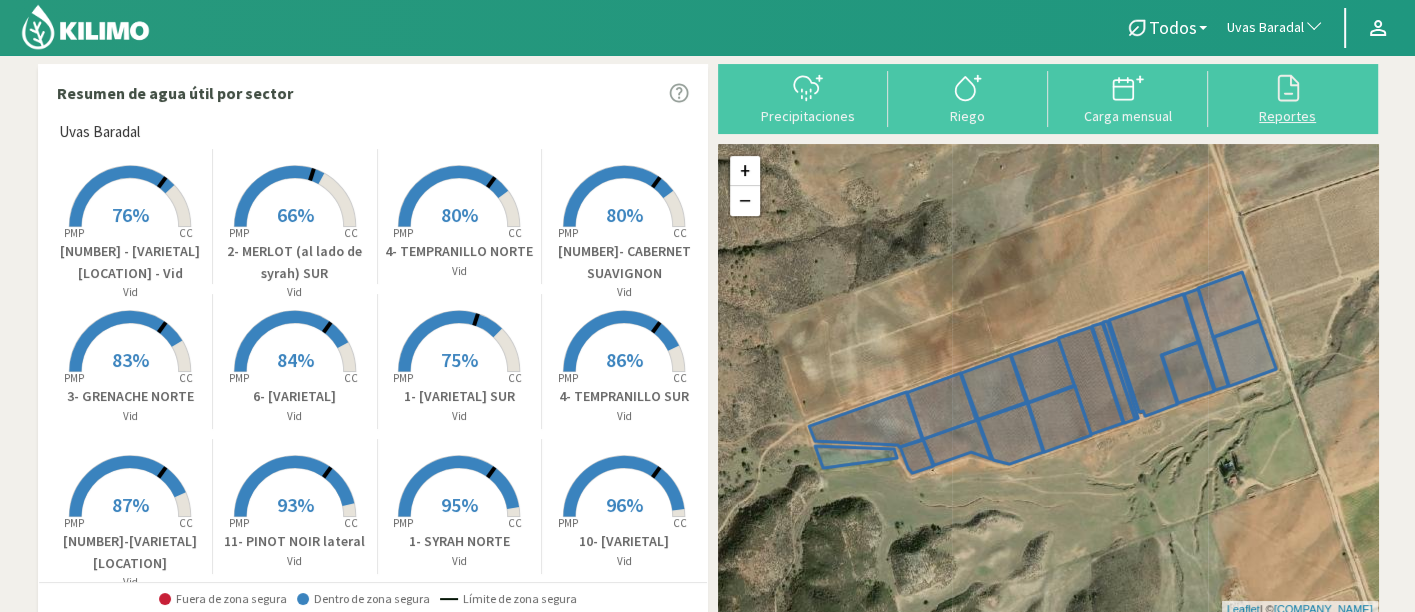 click at bounding box center [1288, 88] 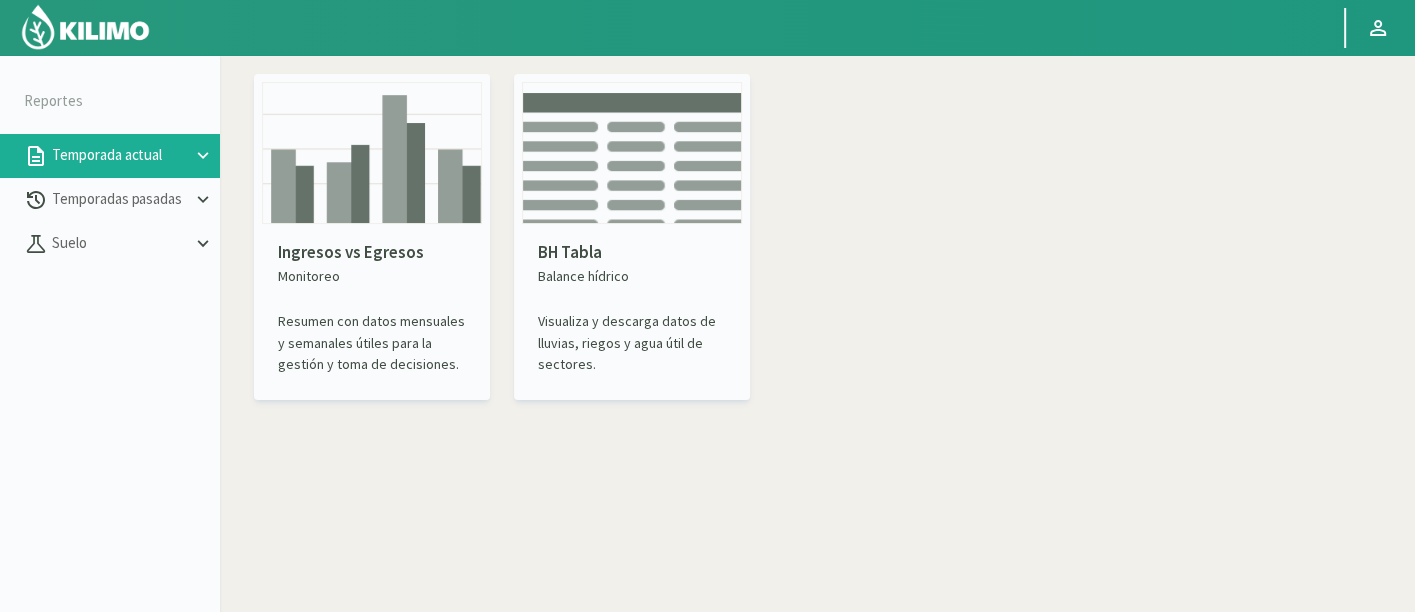 click at bounding box center [372, 153] 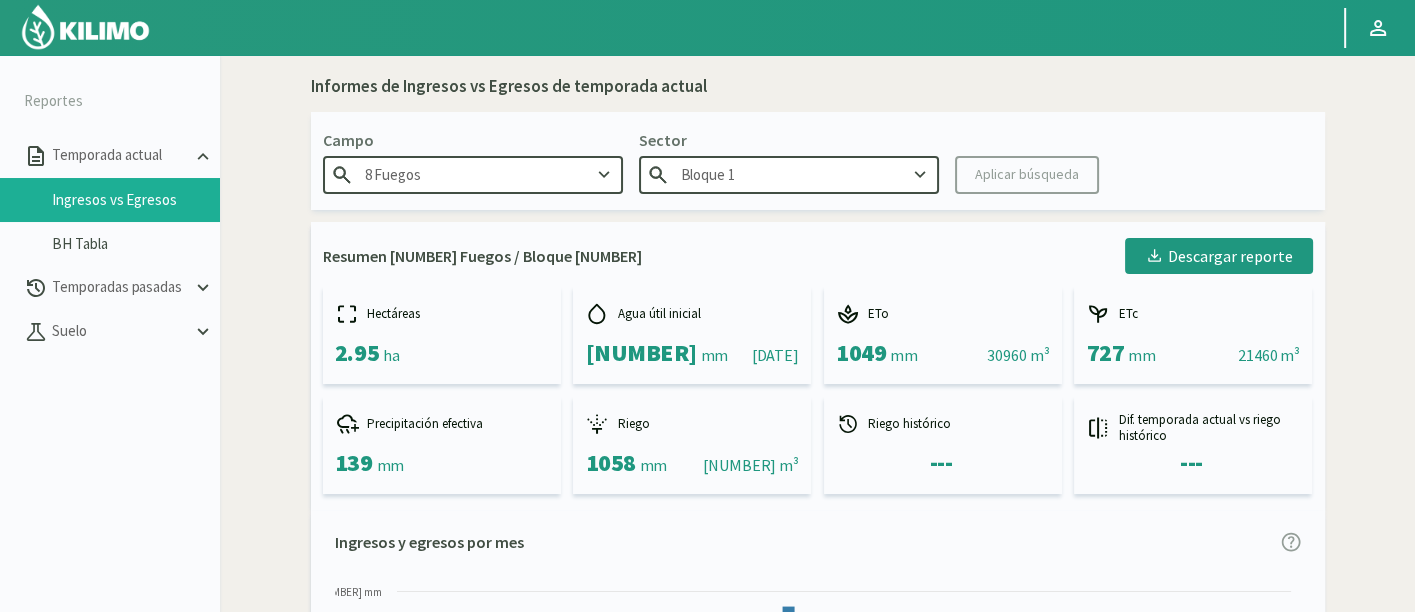 click on "8 Fuegos" at bounding box center [473, 174] 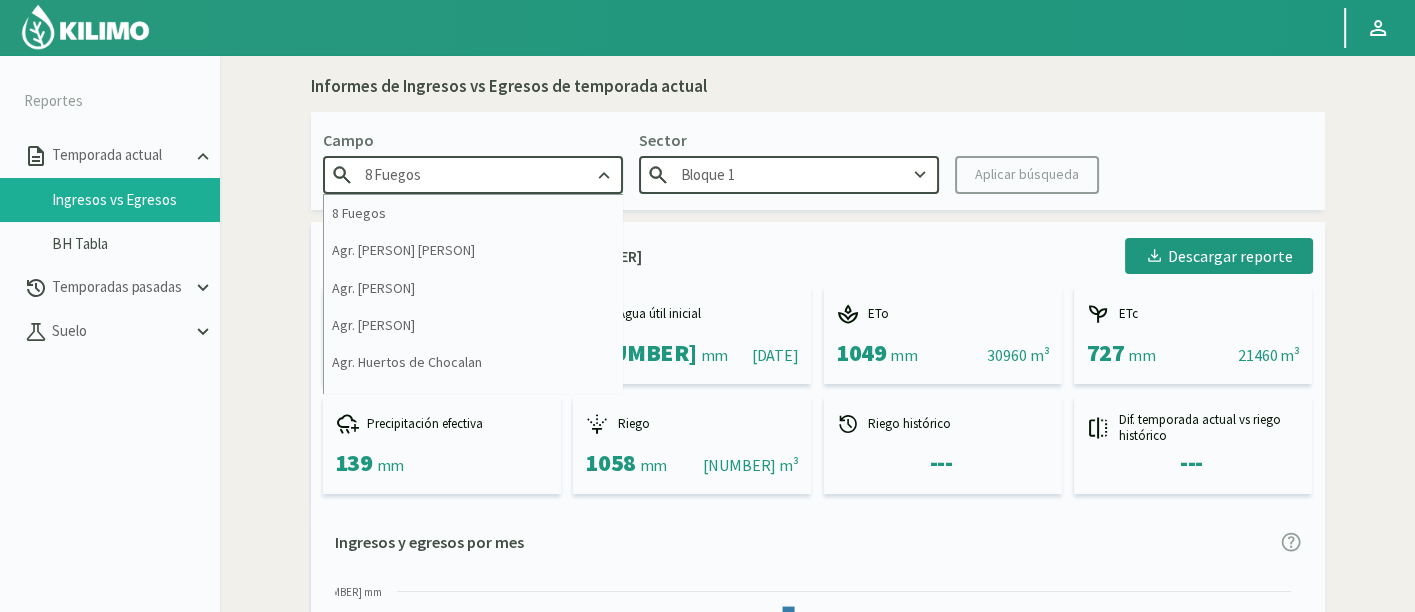 click on "8 Fuegos" at bounding box center (473, 174) 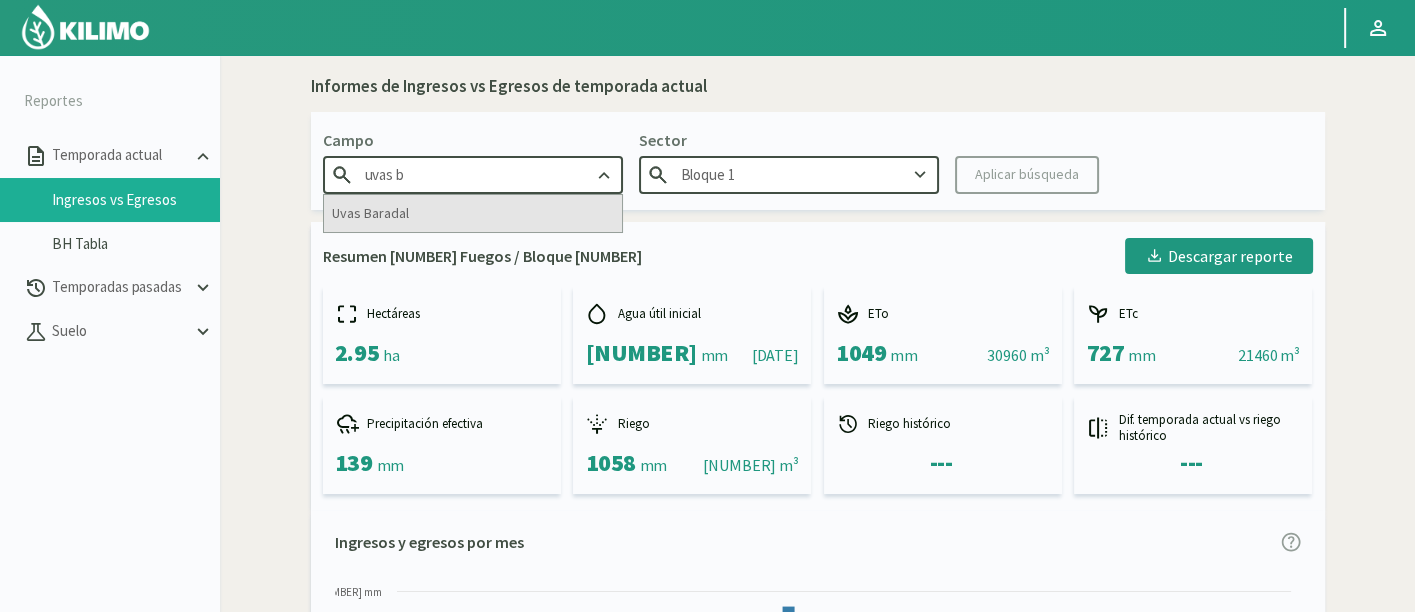 type on "uvas b" 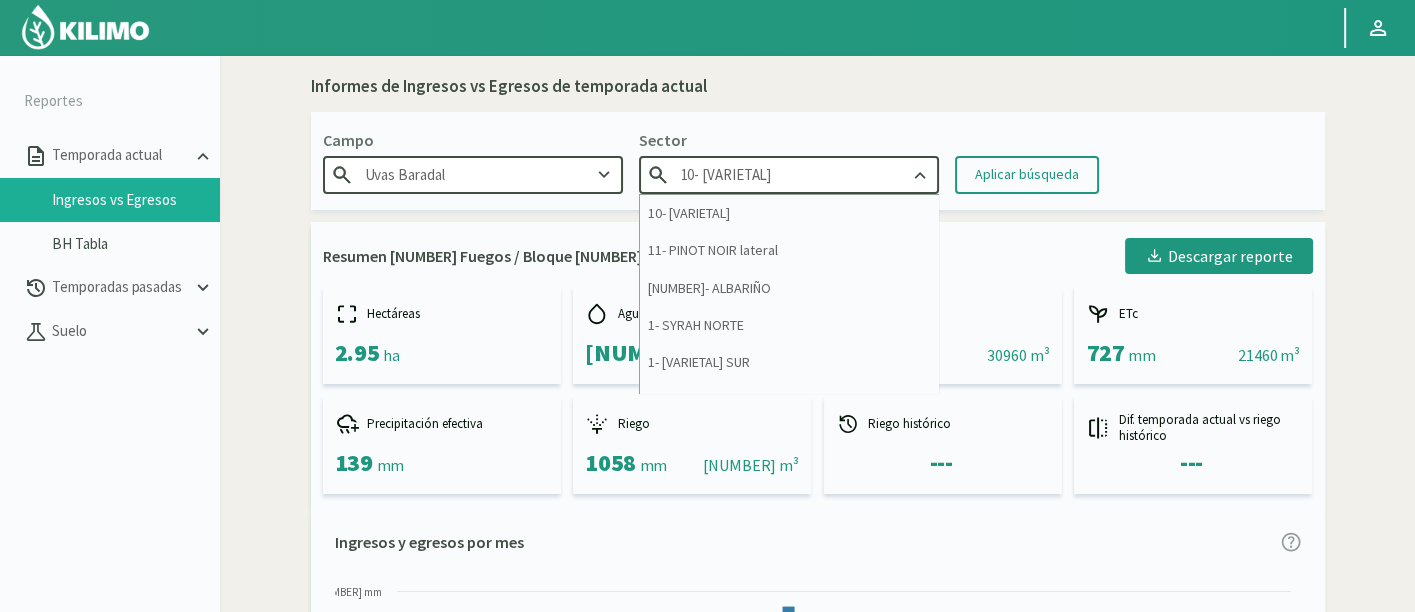 click on "10- [VARIETAL]" at bounding box center (789, 174) 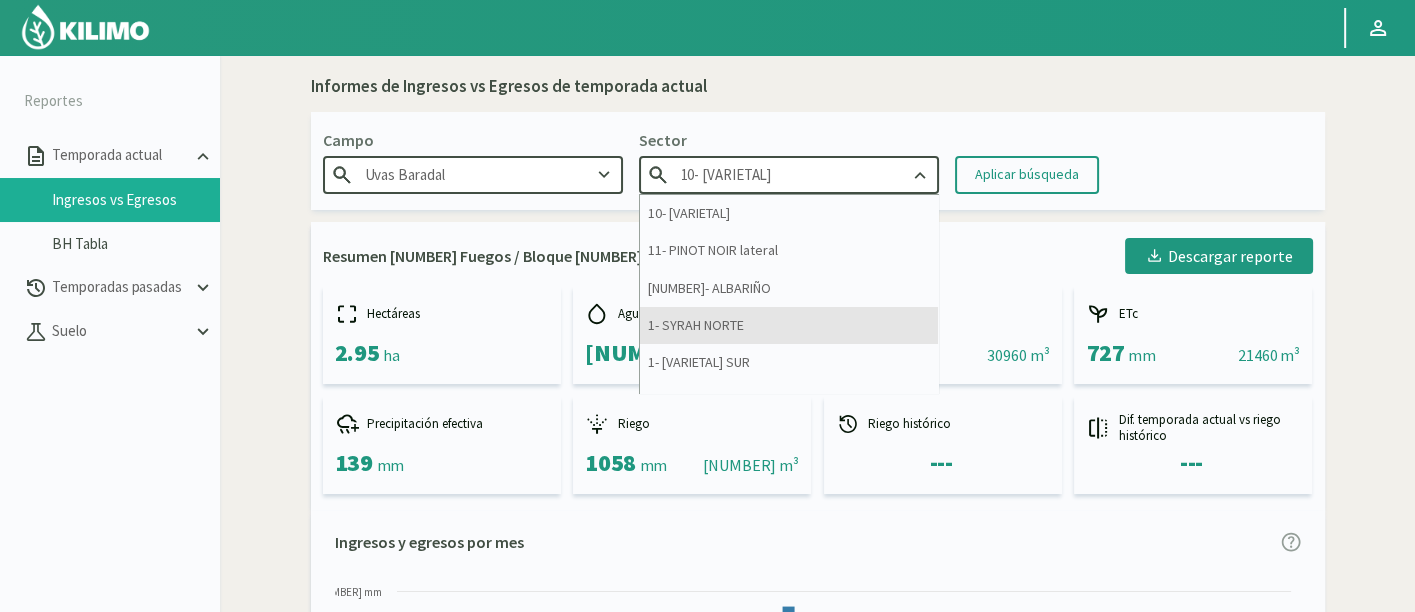 click on "1- SYRAH NORTE" at bounding box center [789, 325] 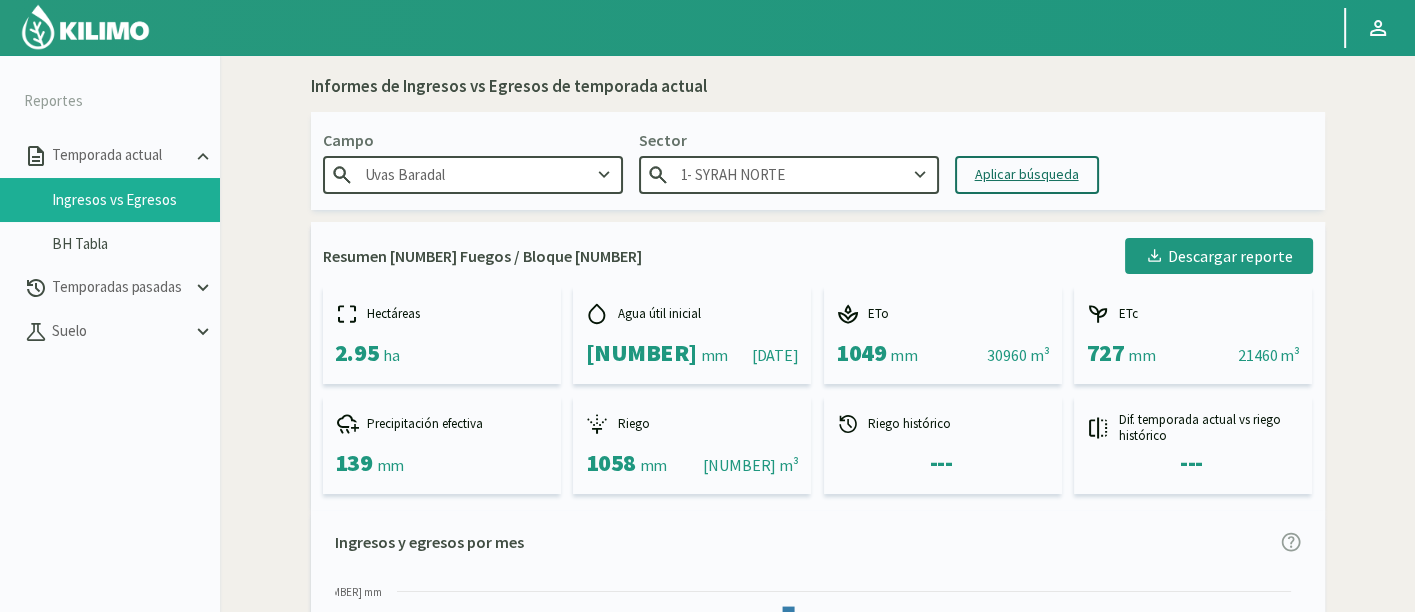 click on "Aplicar búsqueda" at bounding box center [1027, 174] 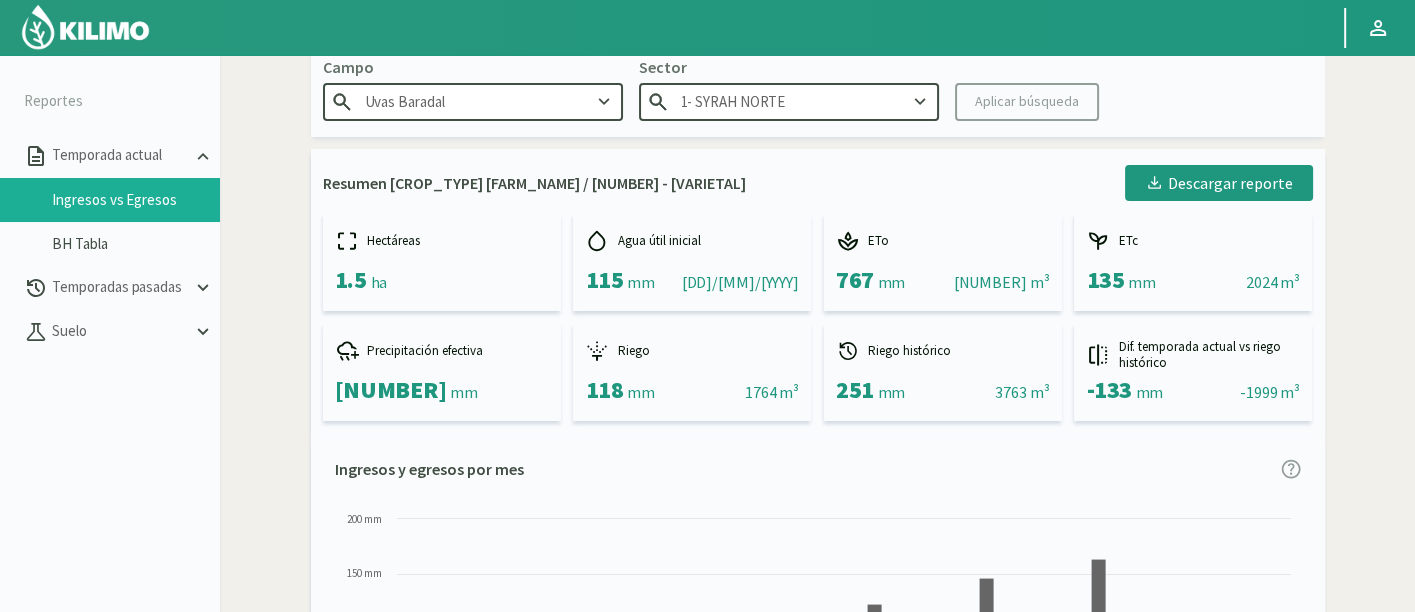 scroll, scrollTop: 0, scrollLeft: 0, axis: both 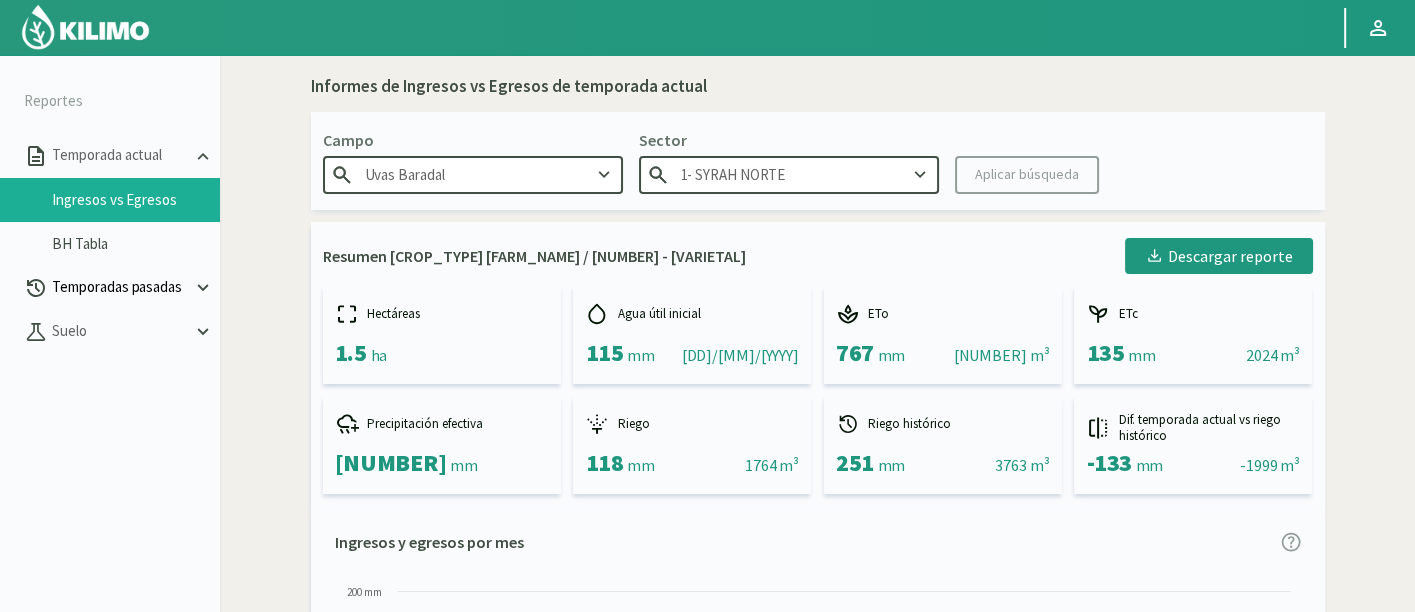 click on "Temporadas pasadas" at bounding box center (120, 155) 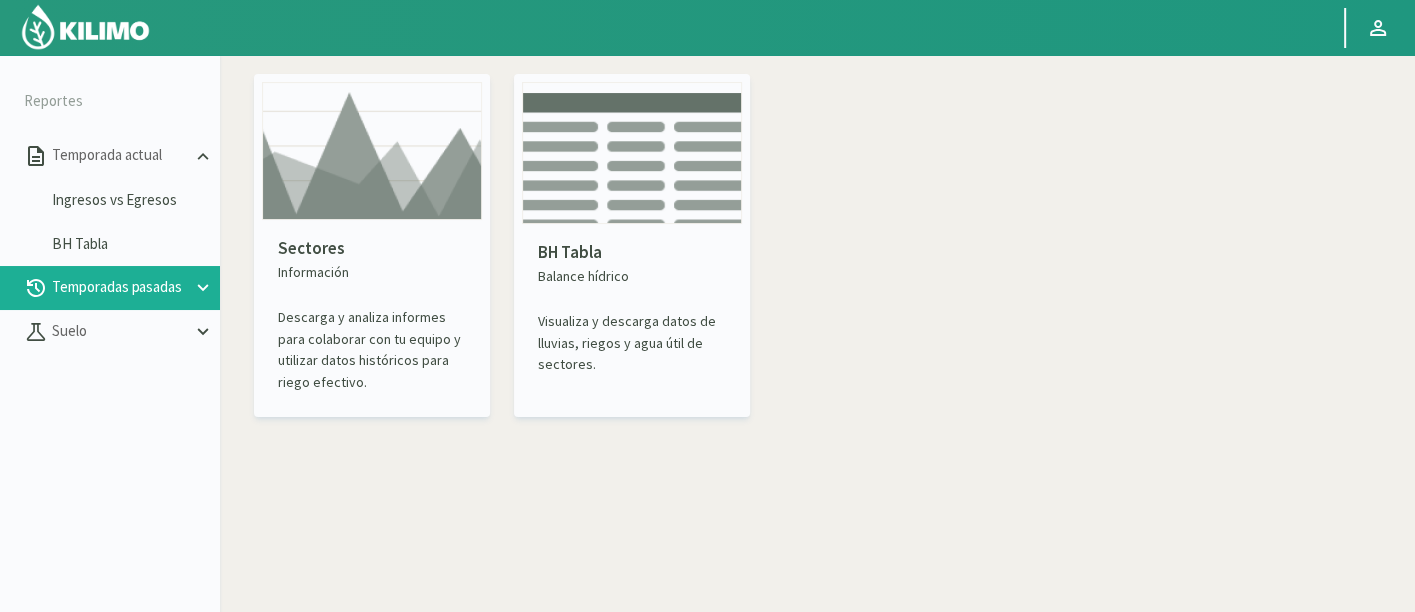 click at bounding box center (372, 151) 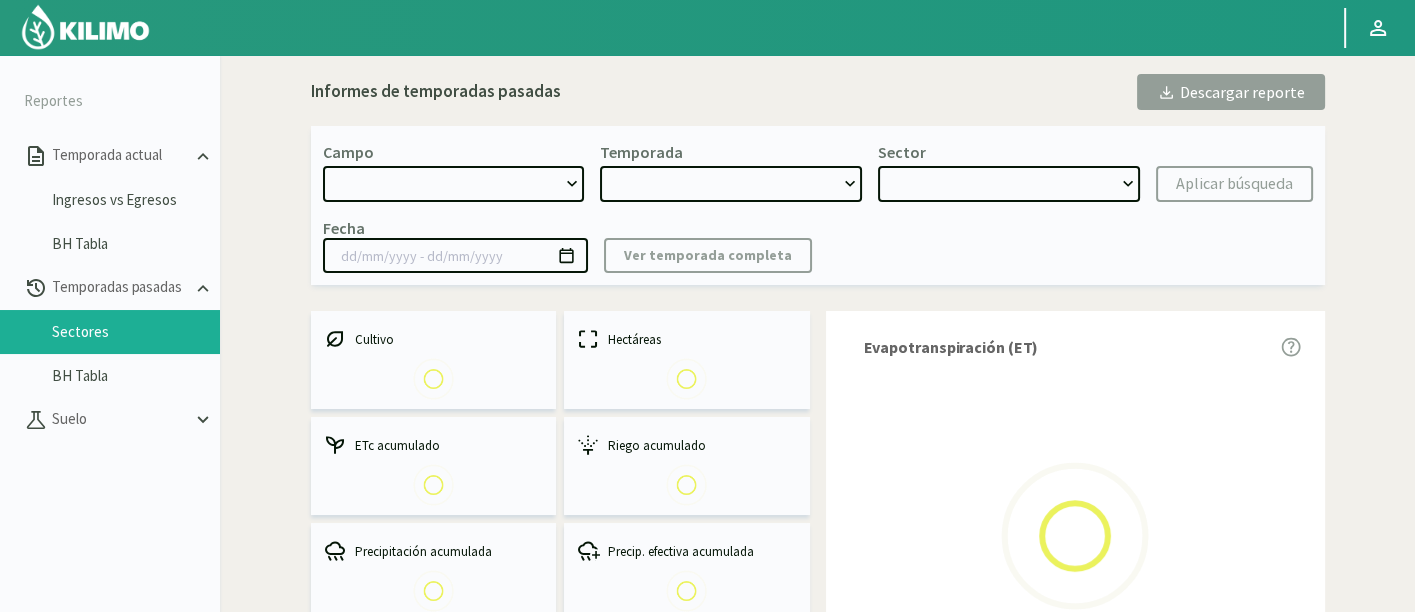 click on "Informes de temporadas pasadas
Descargar reporte   Campo   Temporada   Sector   Aplicar búsqueda   Fecha
Ver temporada completa
Cultivo
Hectáreas
ETc acumulado    ||
Riego acumulado    ||
Precipitación acumulada
Precip. efectiva acumulada
Agua útil inicial    ||
Días sobre el Umbral    ||    Evapotranspiración (ET)
Coeficiente de cultivo (KC)
Índice de vegetación
Ingresos vs Egresos mensual
Balance hídrico" at bounding box center [818, 966] 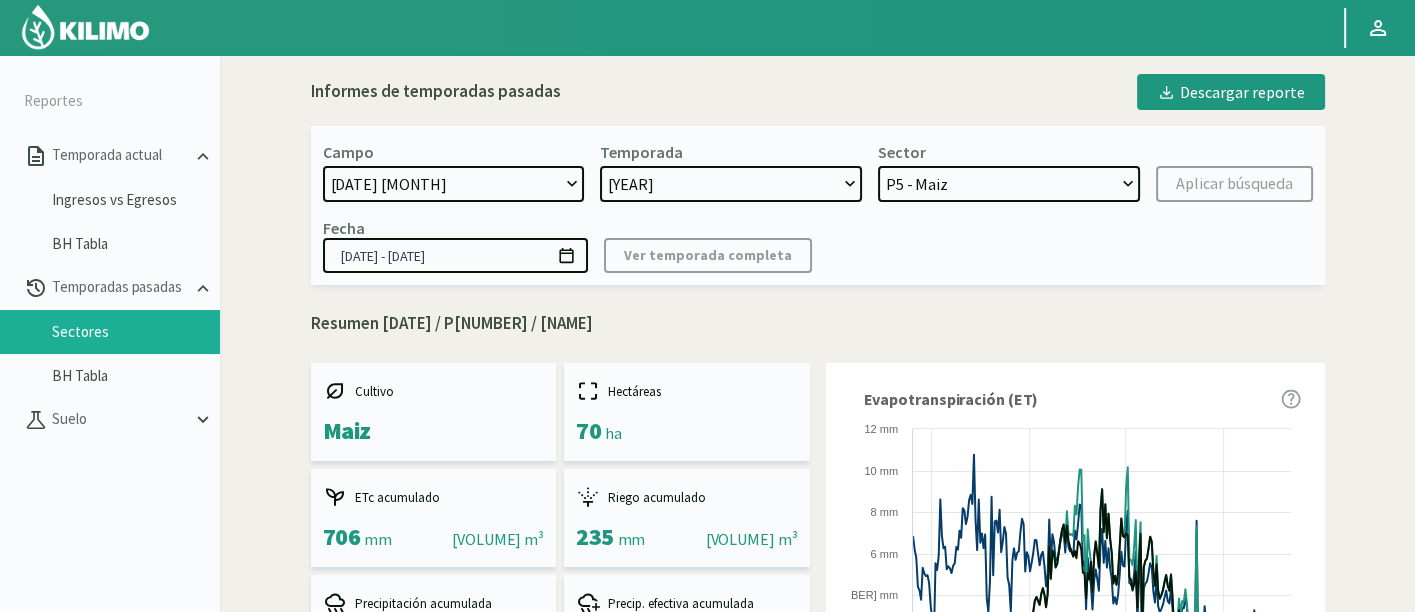 click on "[DATE] Acograpes - Ag. [FIRST] [LAST] Acograpes - Ag. [NAME] [NAME] Acograpes - Ag. [FIRST] [LAST] Acograpes - Ag. [FIRST] [LAST] Acograpes - Ag. [FIRST] [LAST] ([NUMBER] cm) Acograpes - Ag. [FIRST] [LAST] Acograpes - Ag. [FIRST] [LAST] - [NAME] Acograpes - Ag. [FIRST] [LAST] - [NAME] Acograpes - Ag. [FIRST] [LAST] - [NAME] Acograpes - Ag. [FIRST] [LAST] - [NAME] Acograpes - Ag. [FIRST] [LAST] - [NAME] Acograpes - Agrícola [NAME] Acograpes - Agrícola [NAME] [LAST] Acograpes - Agrícola [NAME] [NAME] Acograpes - Agrícola [NAME] [NAME] Acograpes - Agrícola [FIRST] [LAST] e hijos Acograpes - AgroAndina - [NAME] Acograpes - AgroAndina - [NAME] Acograpes - AgroWorld Acograpes - Ag. [NAME] - [NAME] [NUMBER] Acograpes - Ag. [NAME] - [NAME] Acograpes - Ag. [NAME] - [NAME] [NAME] Acograpes - Ag. [LAST] Acograpes - [FIRST] [LAST] Acograpes - [NAME] [NAME]" at bounding box center (454, 184) 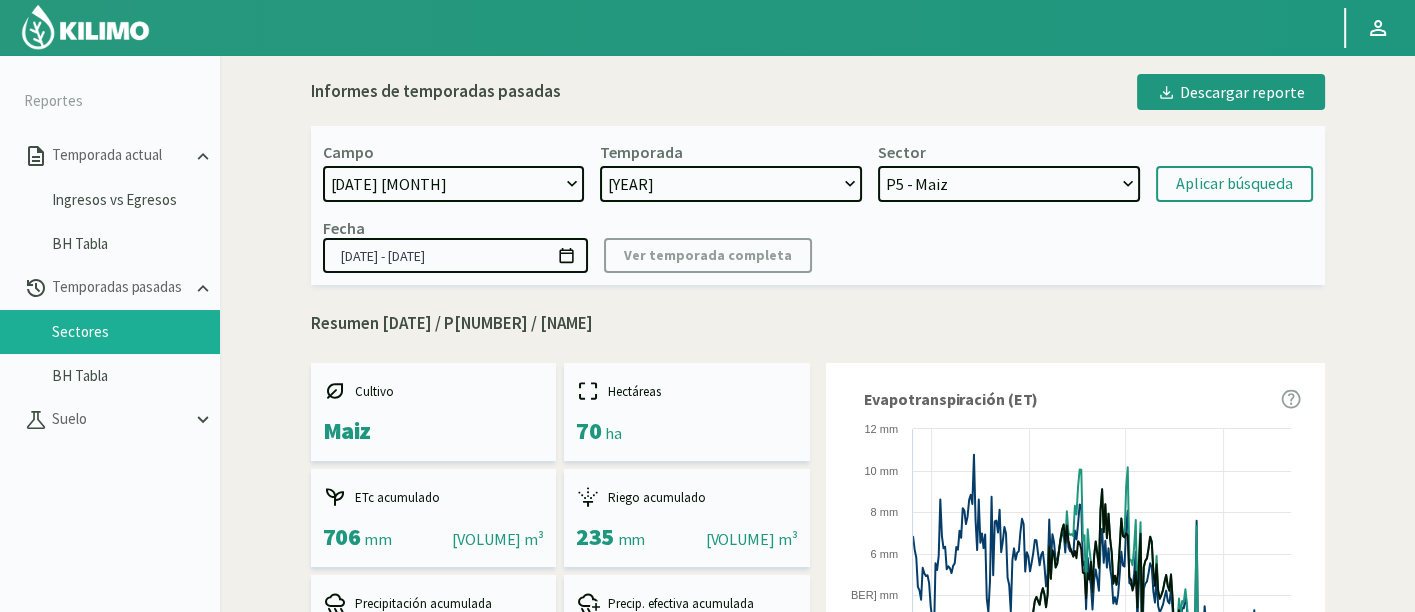 click on "[YEAR] [YEAR]" at bounding box center [731, 184] 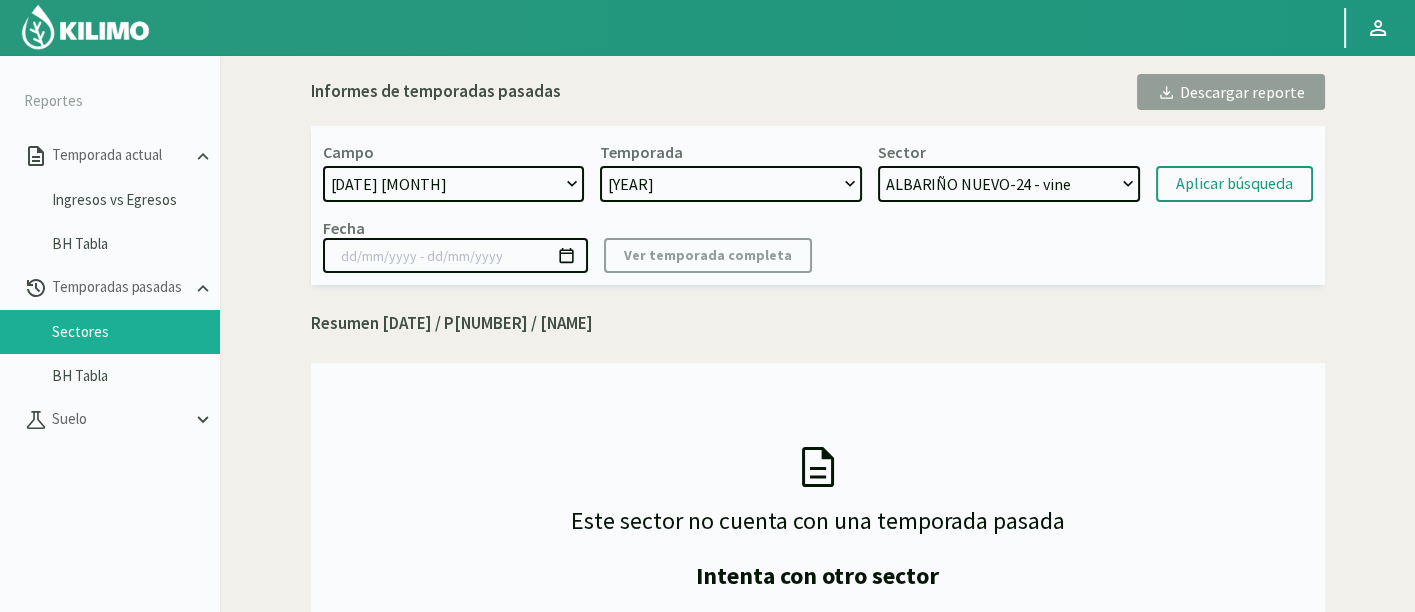 drag, startPoint x: 1035, startPoint y: 195, endPoint x: 1002, endPoint y: 197, distance: 33.06055 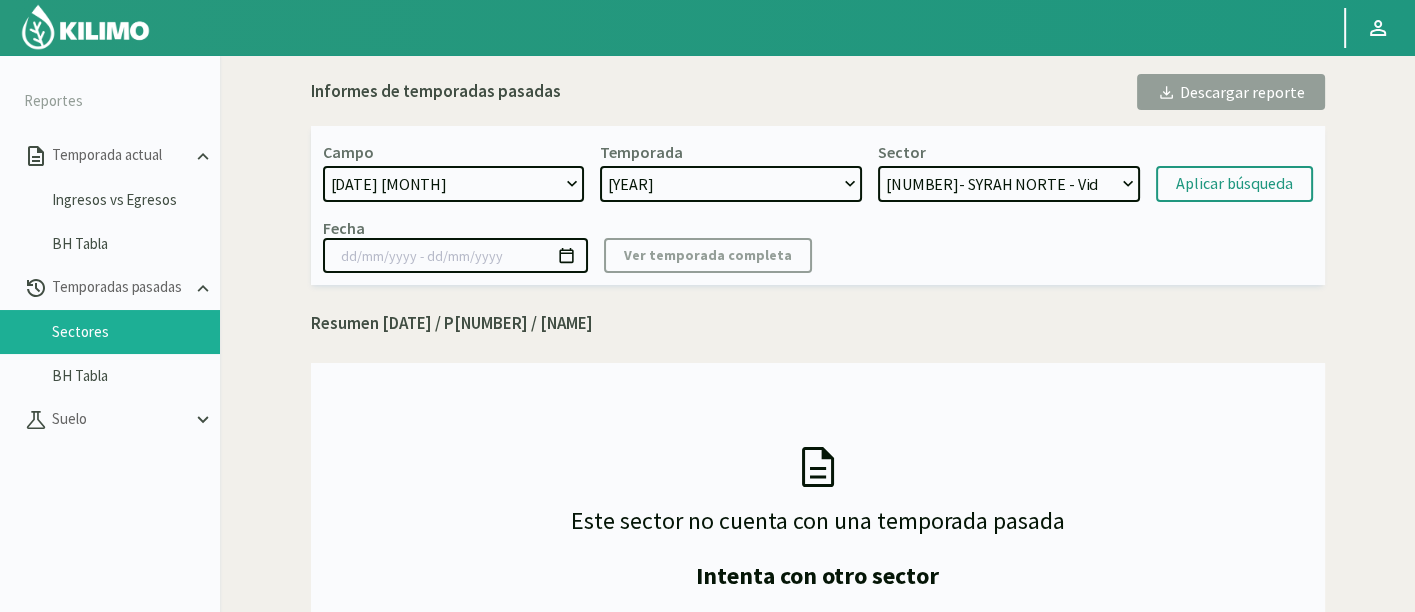 click on "ALBARIÑO NUEVO-24 - vine   10- [VARIETAL] - Vid   7- [VARIETAL] sector alargado - Vid   9- [VARIETAL] - Vid   11- [VARIETAL] lateral - Vid   5- [VARIETAL] - Vid   6- [VARIETAL] - Vid   1- [VARIETAL] SUR - Vid   1- [VARIETAL] NORTE - Vid   2- [VARIETAL] (al lado de syrah) SUR - Vid   2- [VARIETAL] (al lado de syrah) NORTE - Vid   3- [VARIETAL] SUR - Vid   3- [VARIETAL] NORTE - Vid   4- [VARIETAL] NORTE - Vid   4- [VARIETAL] SUR - Vid   8- [VARIETAL] - Vid   12- [VARIETAL] - Vid" at bounding box center (1009, 184) 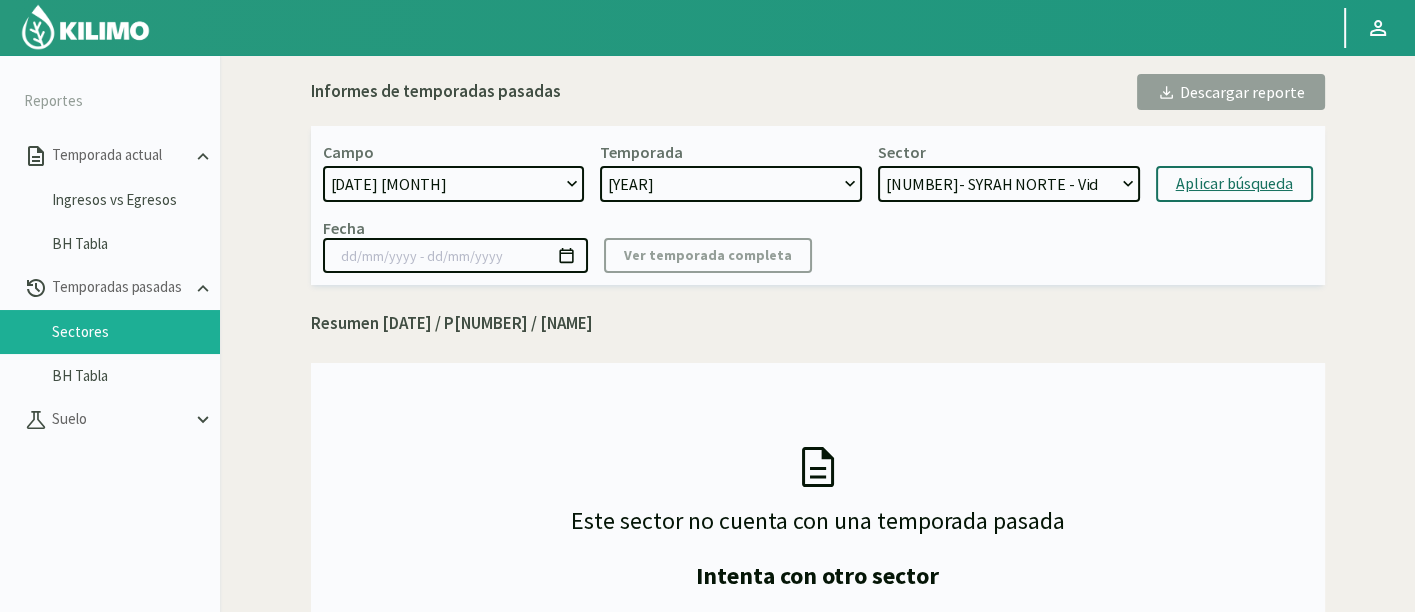 click on "Aplicar búsqueda" at bounding box center [1234, 184] 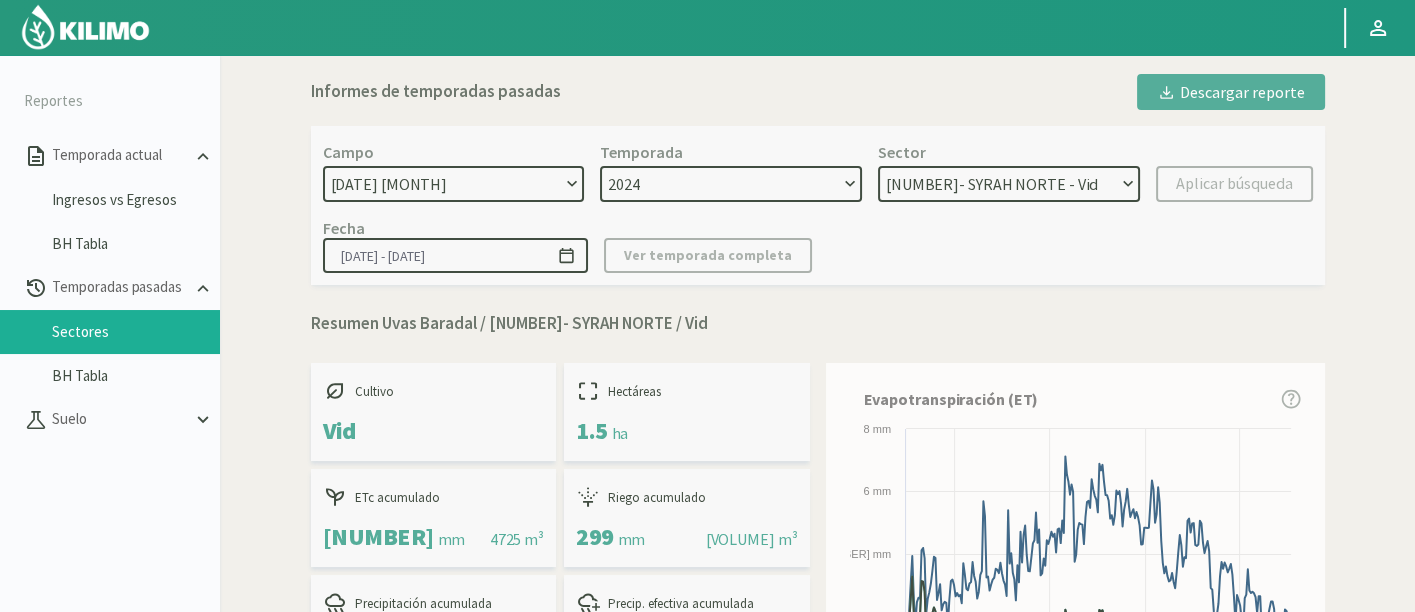 scroll, scrollTop: 0, scrollLeft: 0, axis: both 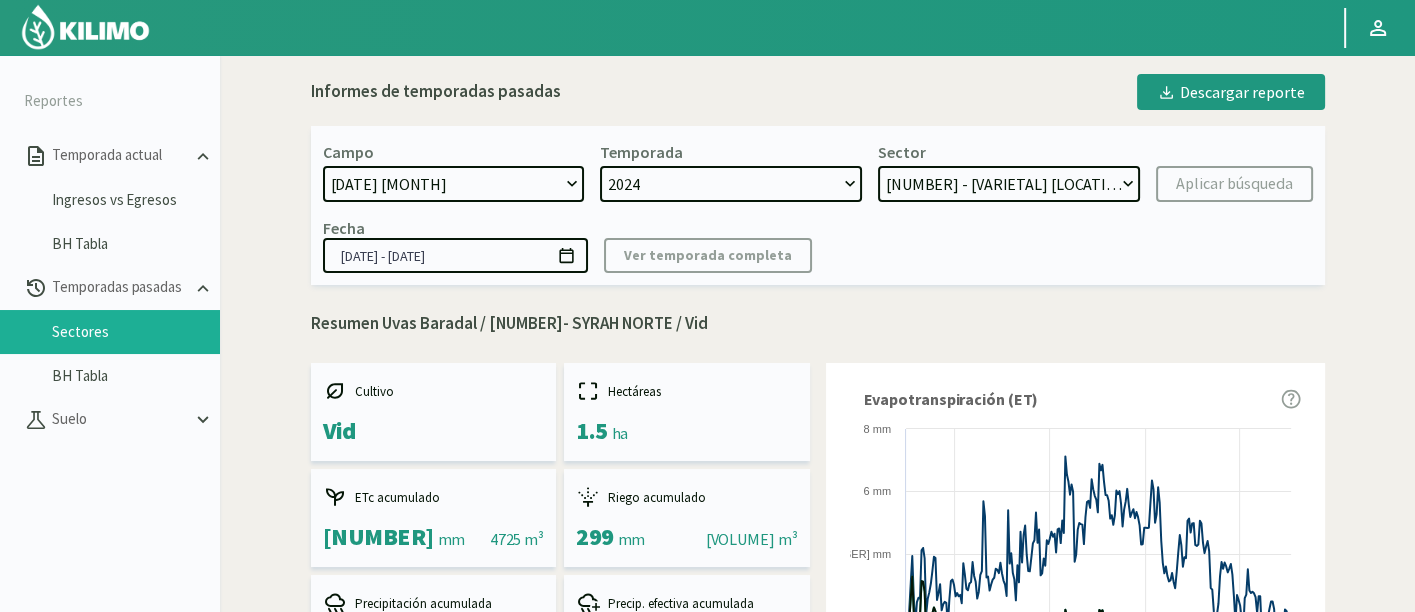 click on "ALBARIÑO NUEVO-24 - vine   10- [VARIETAL] - Vid   7- [VARIETAL] sector alargado - Vid   9- [VARIETAL] - Vid   11- [VARIETAL] lateral - Vid   5- [VARIETAL] - Vid   6- [VARIETAL] - Vid   1- [VARIETAL] SUR - Vid   1- [VARIETAL] NORTE - Vid   2- [VARIETAL] (al lado de syrah) SUR - Vid   2- [VARIETAL] (al lado de syrah) NORTE - Vid   3- [VARIETAL] SUR - Vid   3- [VARIETAL] NORTE - Vid   4- [VARIETAL] NORTE - Vid   4- [VARIETAL] SUR - Vid   8- [VARIETAL] - Vid   12- [VARIETAL] - Vid" at bounding box center (1009, 184) 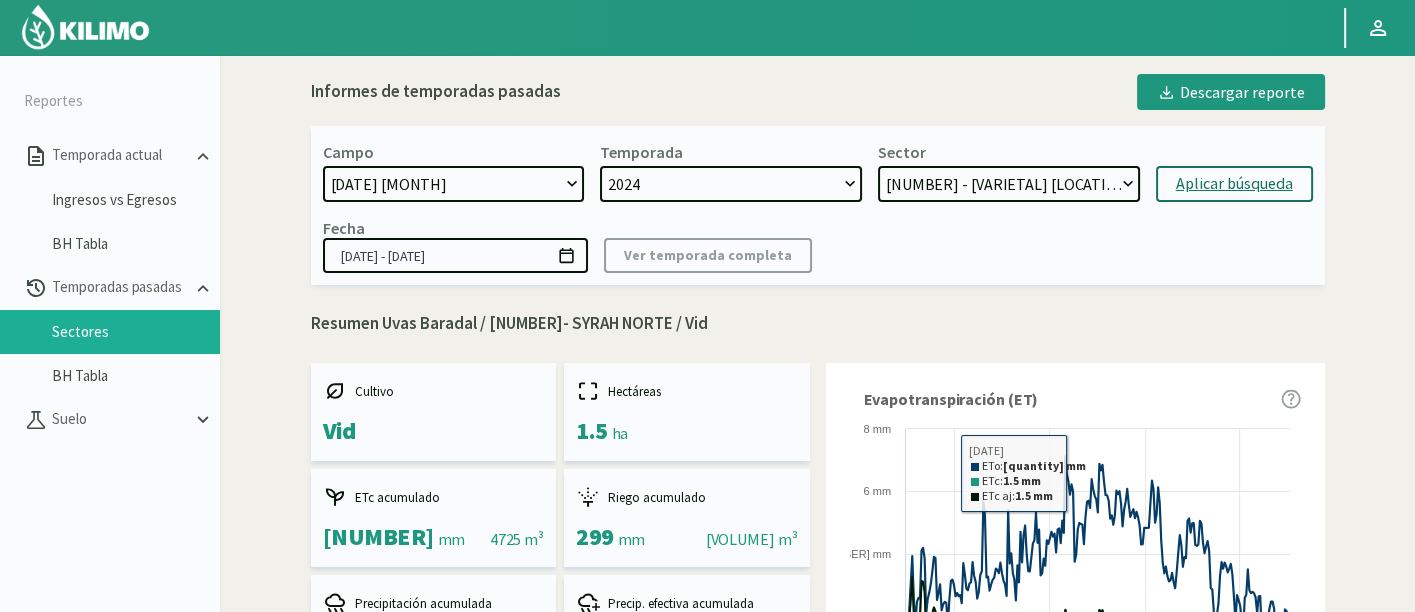 click on "Aplicar búsqueda" at bounding box center (1234, 184) 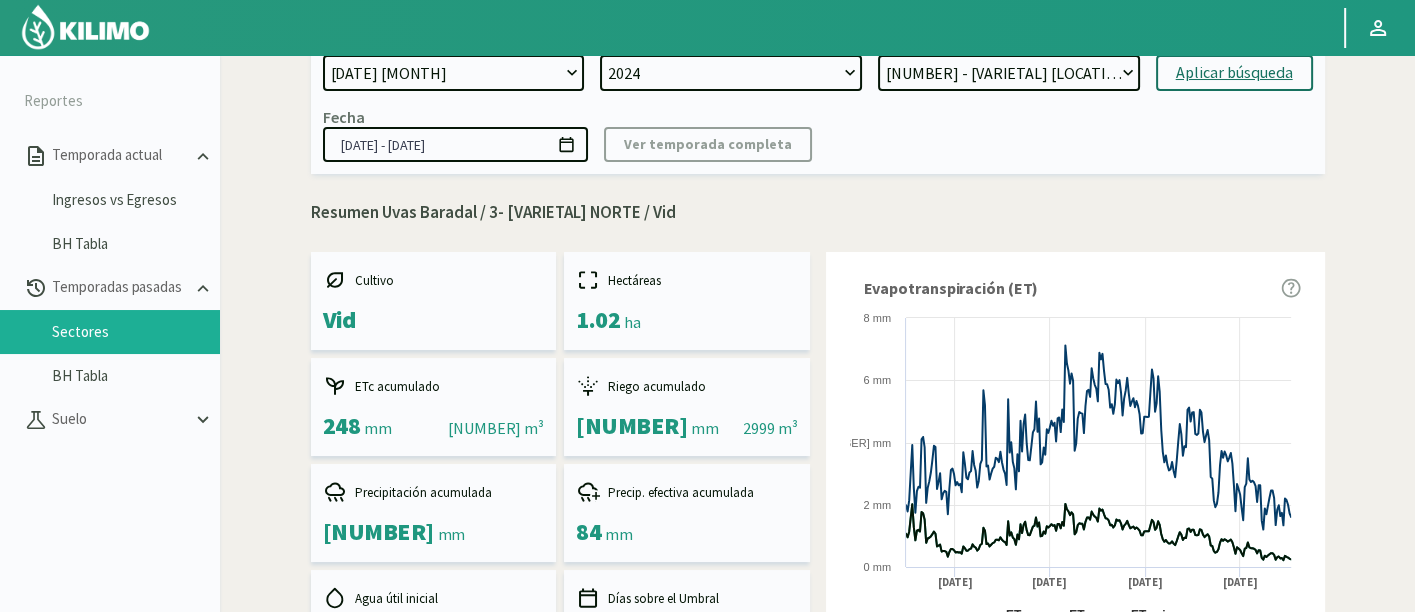 scroll, scrollTop: 0, scrollLeft: 0, axis: both 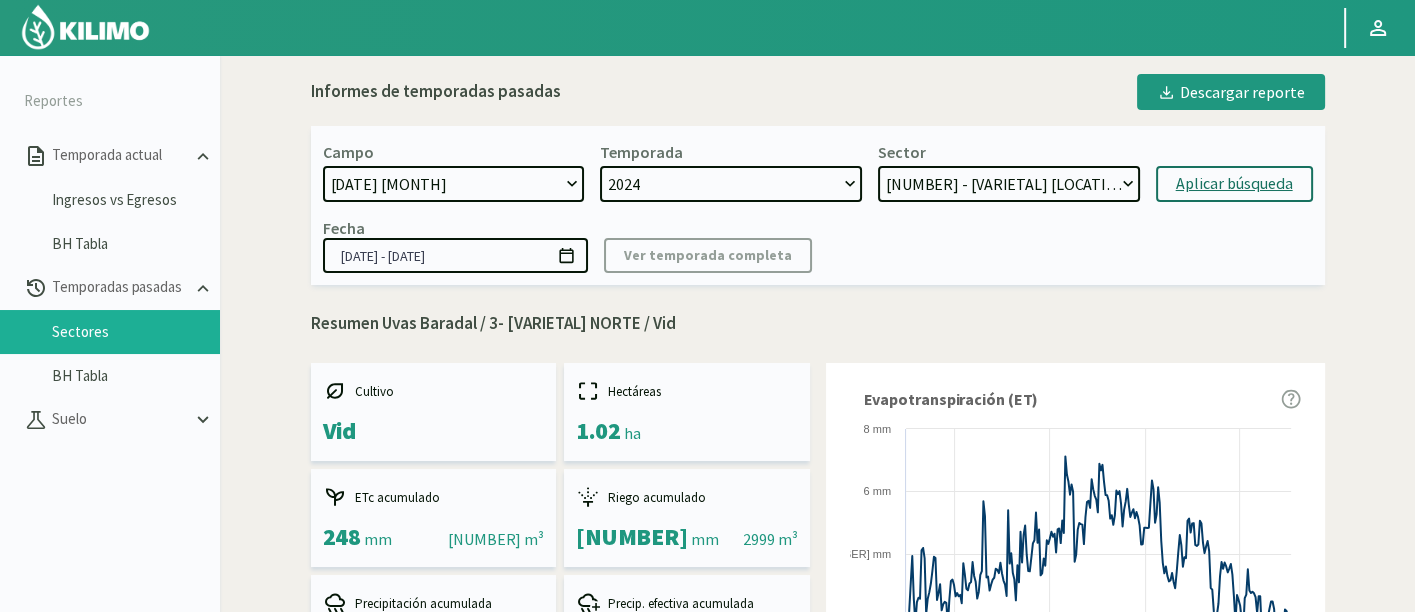 click on "ALBARIÑO NUEVO-24 - vine   10- [VARIETAL] - Vid   7- [VARIETAL] sector alargado - Vid   9- [VARIETAL] - Vid   11- [VARIETAL] lateral - Vid   5- [VARIETAL] - Vid   6- [VARIETAL] - Vid   1- [VARIETAL] SUR - Vid   1- [VARIETAL] NORTE - Vid   2- [VARIETAL] (al lado de syrah) SUR - Vid   2- [VARIETAL] (al lado de syrah) NORTE - Vid   3- [VARIETAL] SUR - Vid   3- [VARIETAL] NORTE - Vid   4- [VARIETAL] NORTE - Vid   4- [VARIETAL] SUR - Vid   8- [VARIETAL] - Vid   12- [VARIETAL] - Vid" at bounding box center [1009, 184] 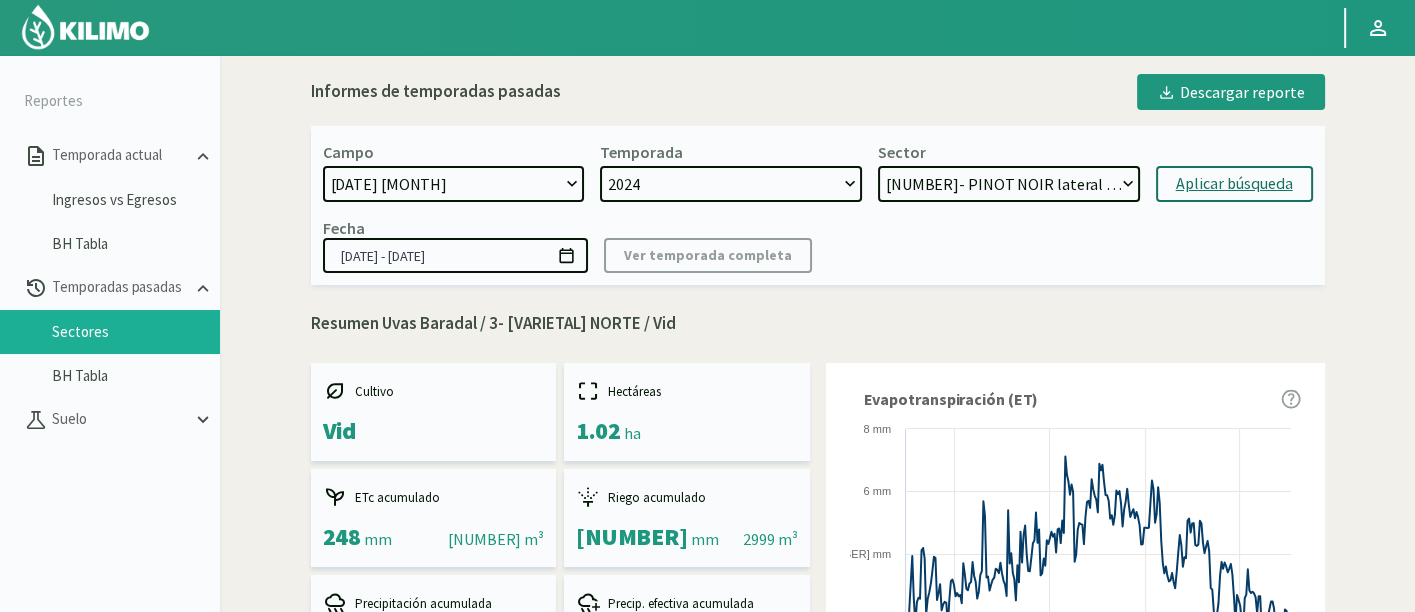 click on "ALBARIÑO NUEVO-24 - vine   10- [VARIETAL] - Vid   7- [VARIETAL] sector alargado - Vid   9- [VARIETAL] - Vid   11- [VARIETAL] lateral - Vid   5- [VARIETAL] - Vid   6- [VARIETAL] - Vid   1- [VARIETAL] SUR - Vid   1- [VARIETAL] NORTE - Vid   2- [VARIETAL] (al lado de syrah) SUR - Vid   2- [VARIETAL] (al lado de syrah) NORTE - Vid   3- [VARIETAL] SUR - Vid   3- [VARIETAL] NORTE - Vid   4- [VARIETAL] NORTE - Vid   4- [VARIETAL] SUR - Vid   8- [VARIETAL] - Vid   12- [VARIETAL] - Vid" at bounding box center (1009, 184) 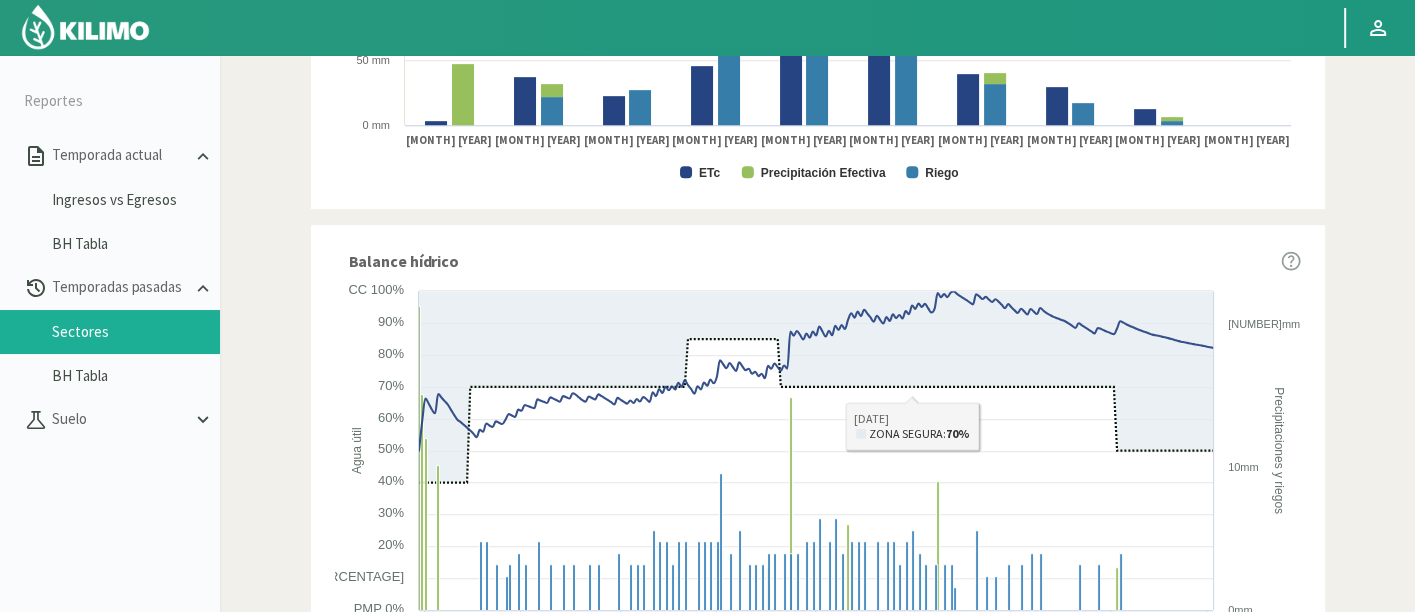 scroll, scrollTop: 1272, scrollLeft: 0, axis: vertical 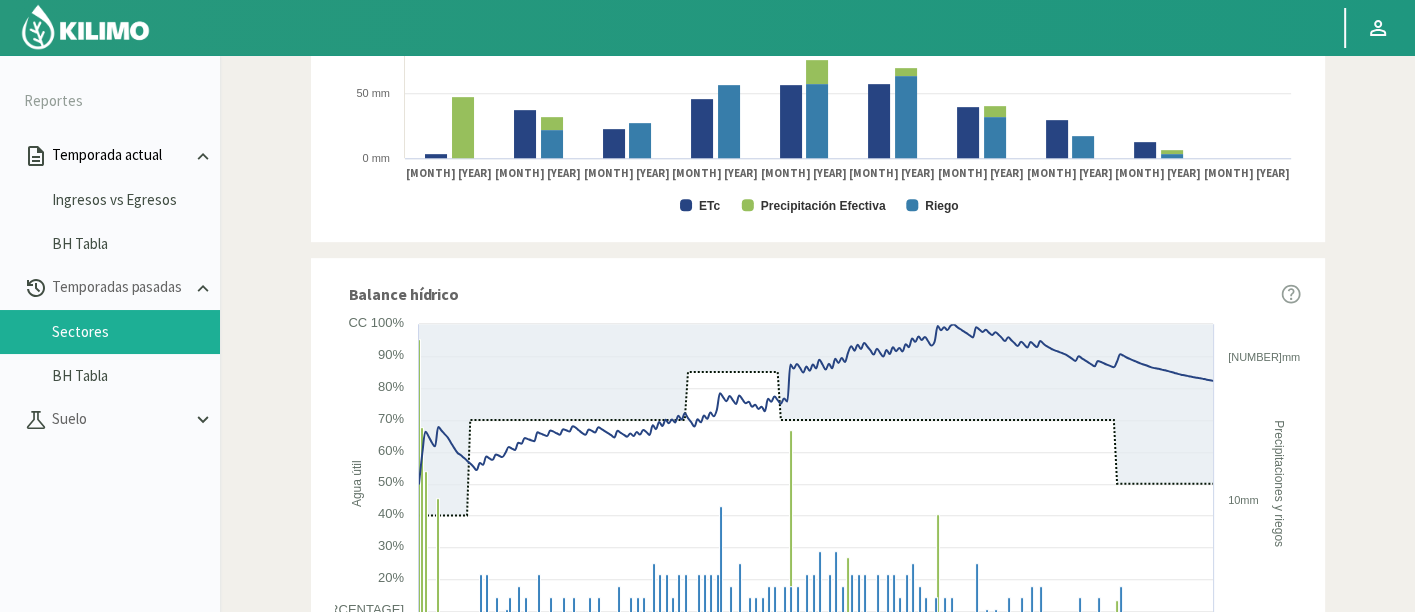 click on "Temporada actual" at bounding box center (120, 155) 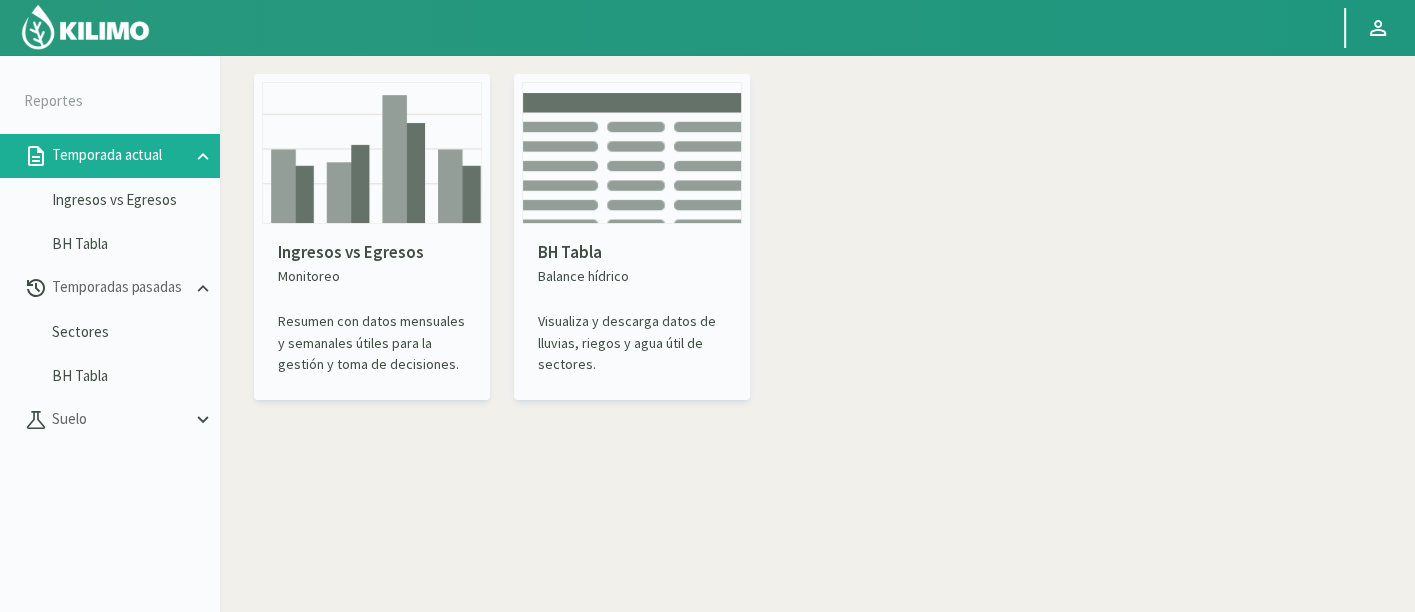 scroll, scrollTop: 0, scrollLeft: 0, axis: both 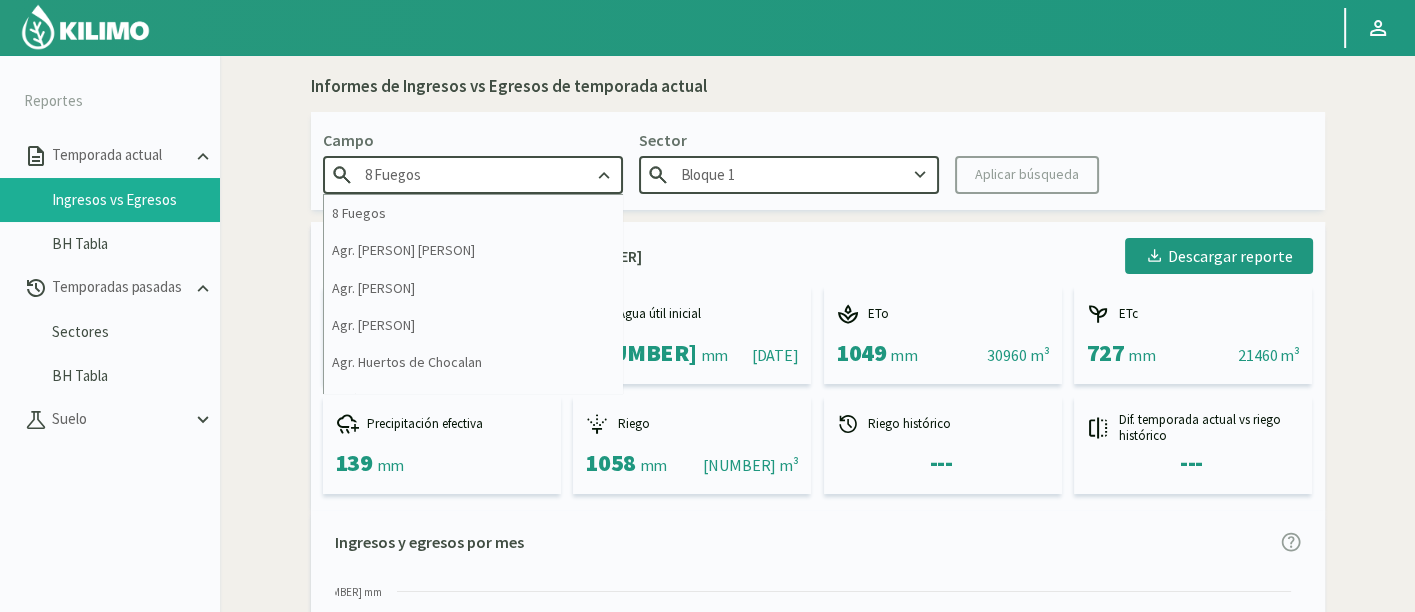 click on "8 Fuegos" at bounding box center (473, 174) 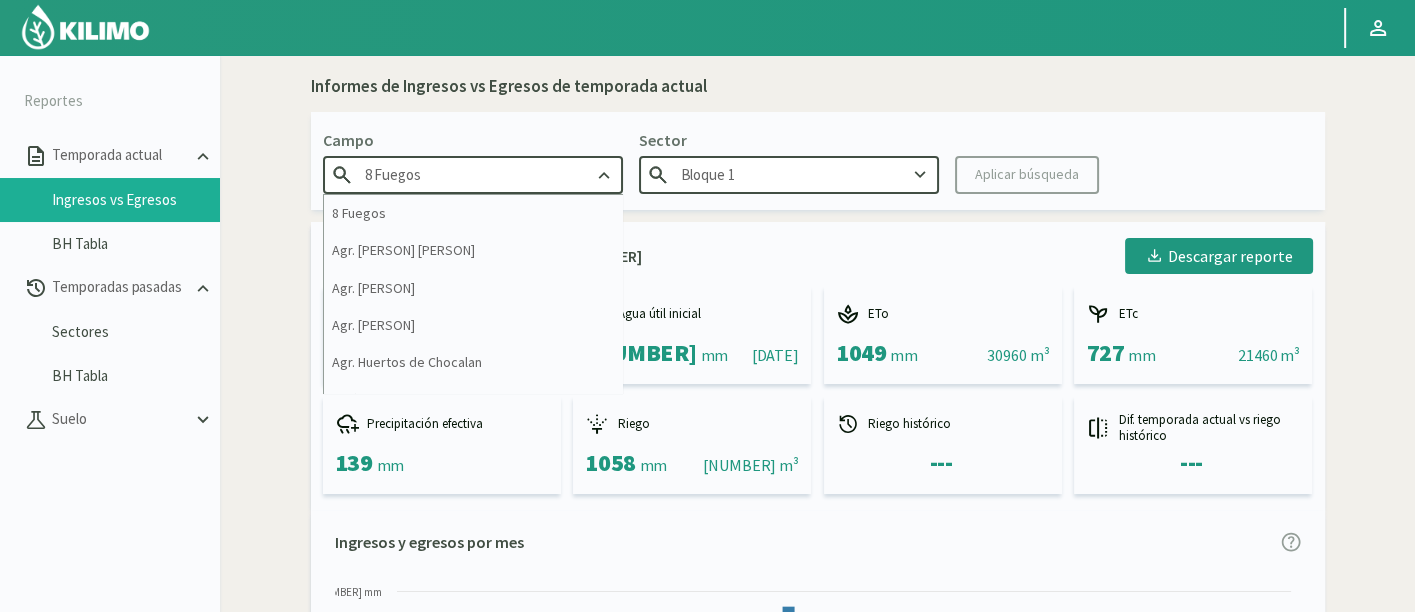click on "8 Fuegos" at bounding box center [473, 174] 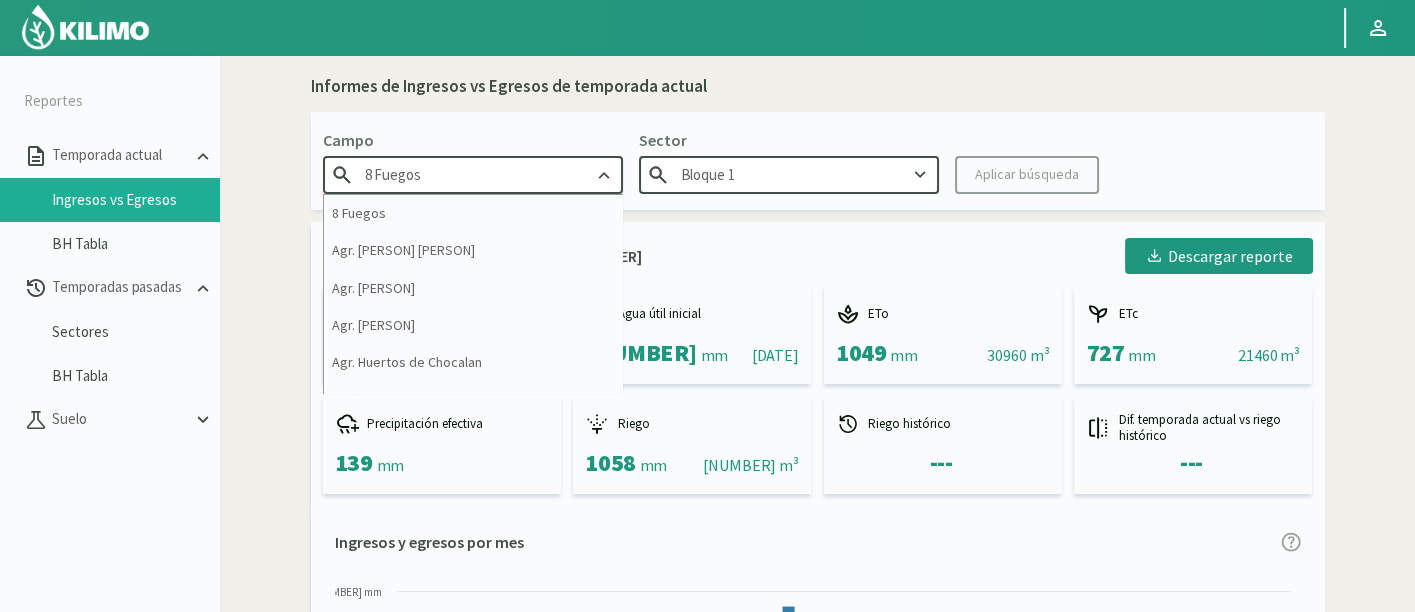 click on "8 Fuegos" at bounding box center (473, 174) 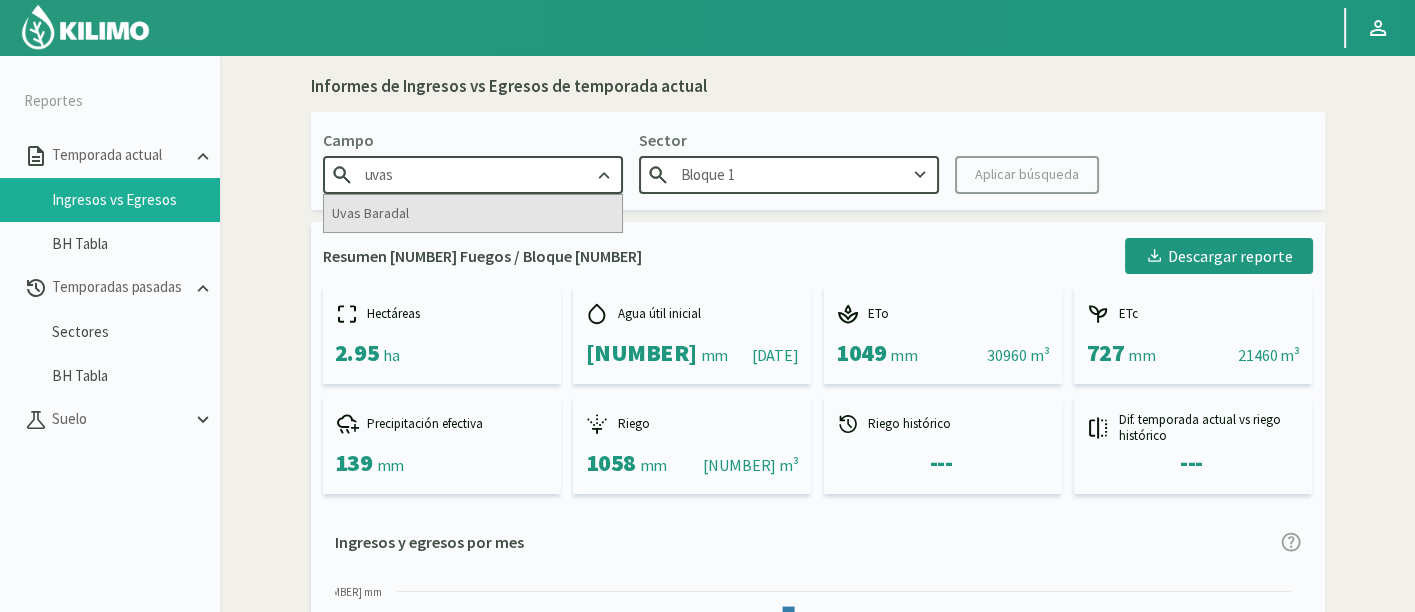 type on "uvas" 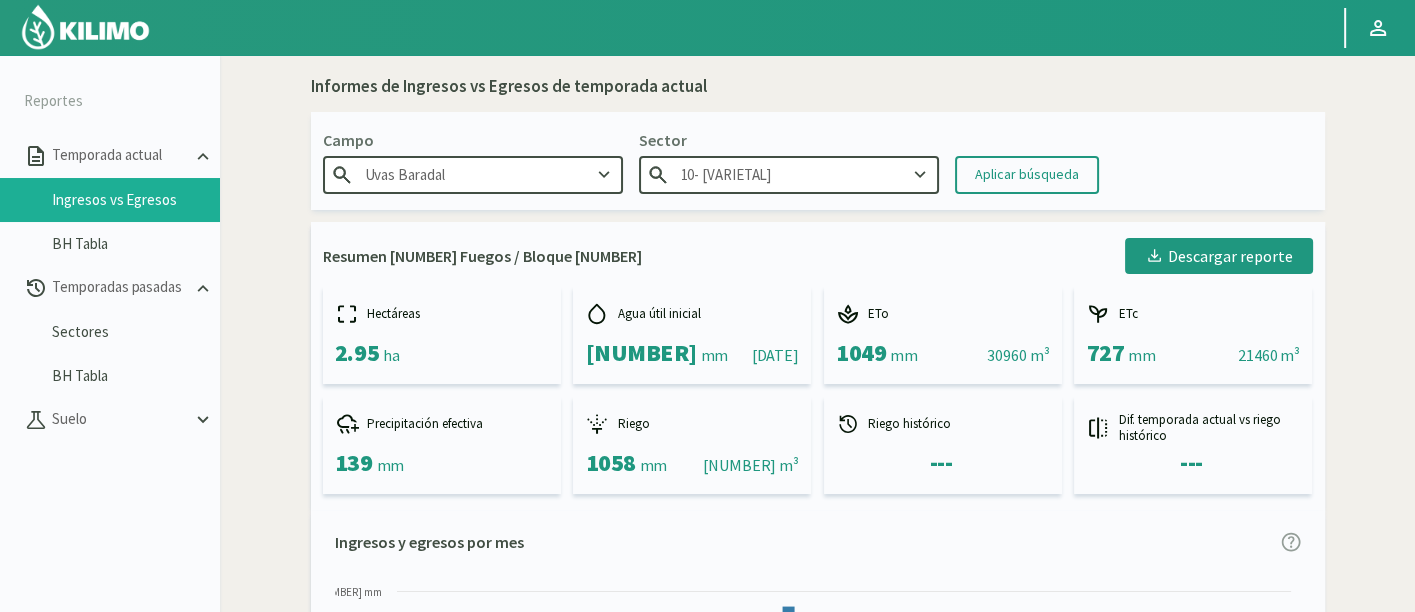 click on "10- [VARIETAL]" at bounding box center (789, 174) 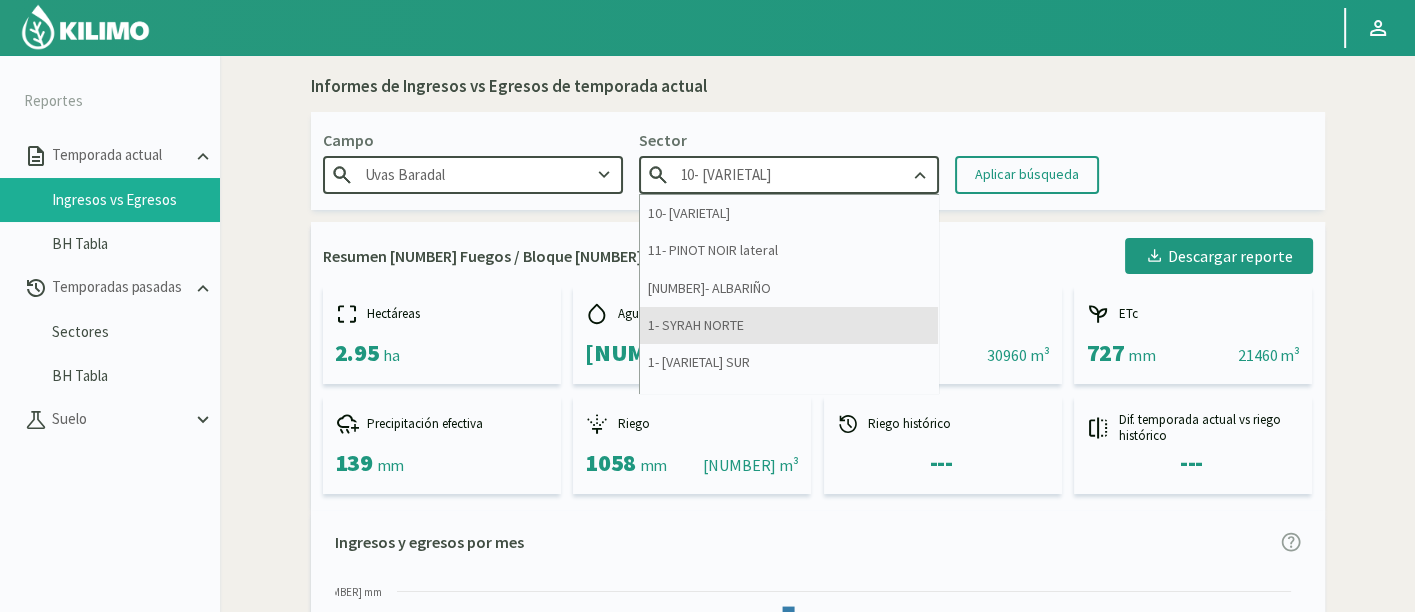 click on "1- SYRAH NORTE" at bounding box center (789, 325) 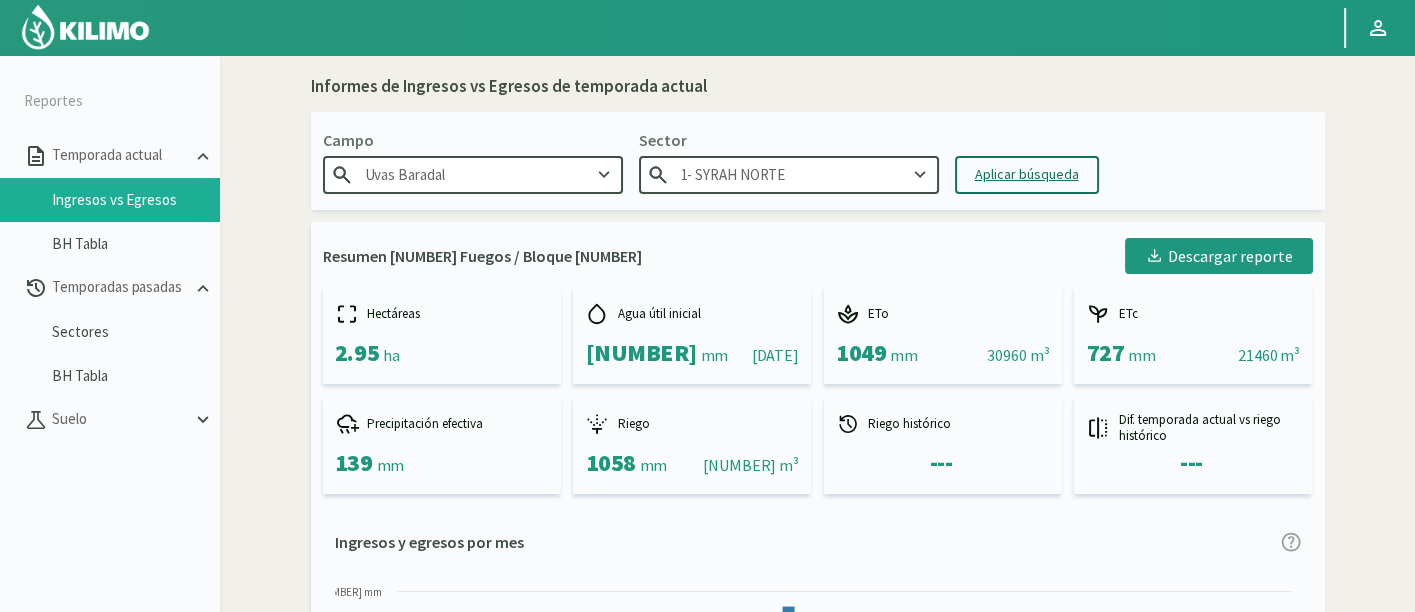 click on "Aplicar búsqueda" at bounding box center [1027, 174] 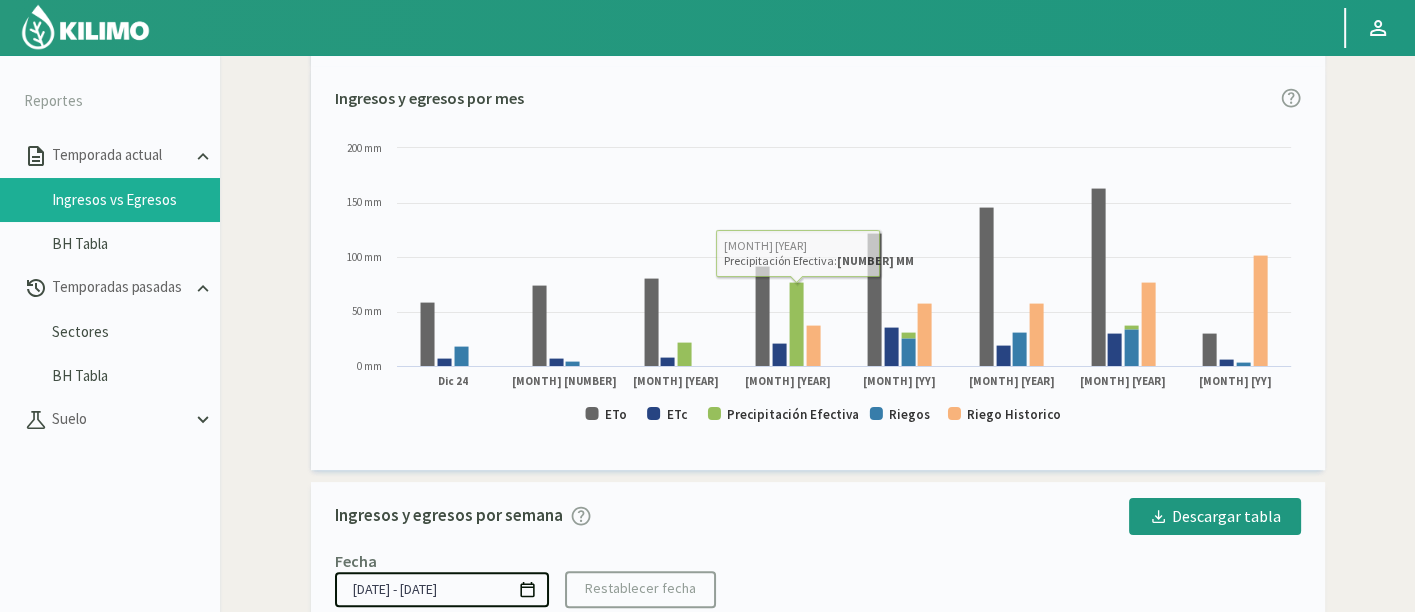 scroll, scrollTop: 692, scrollLeft: 0, axis: vertical 